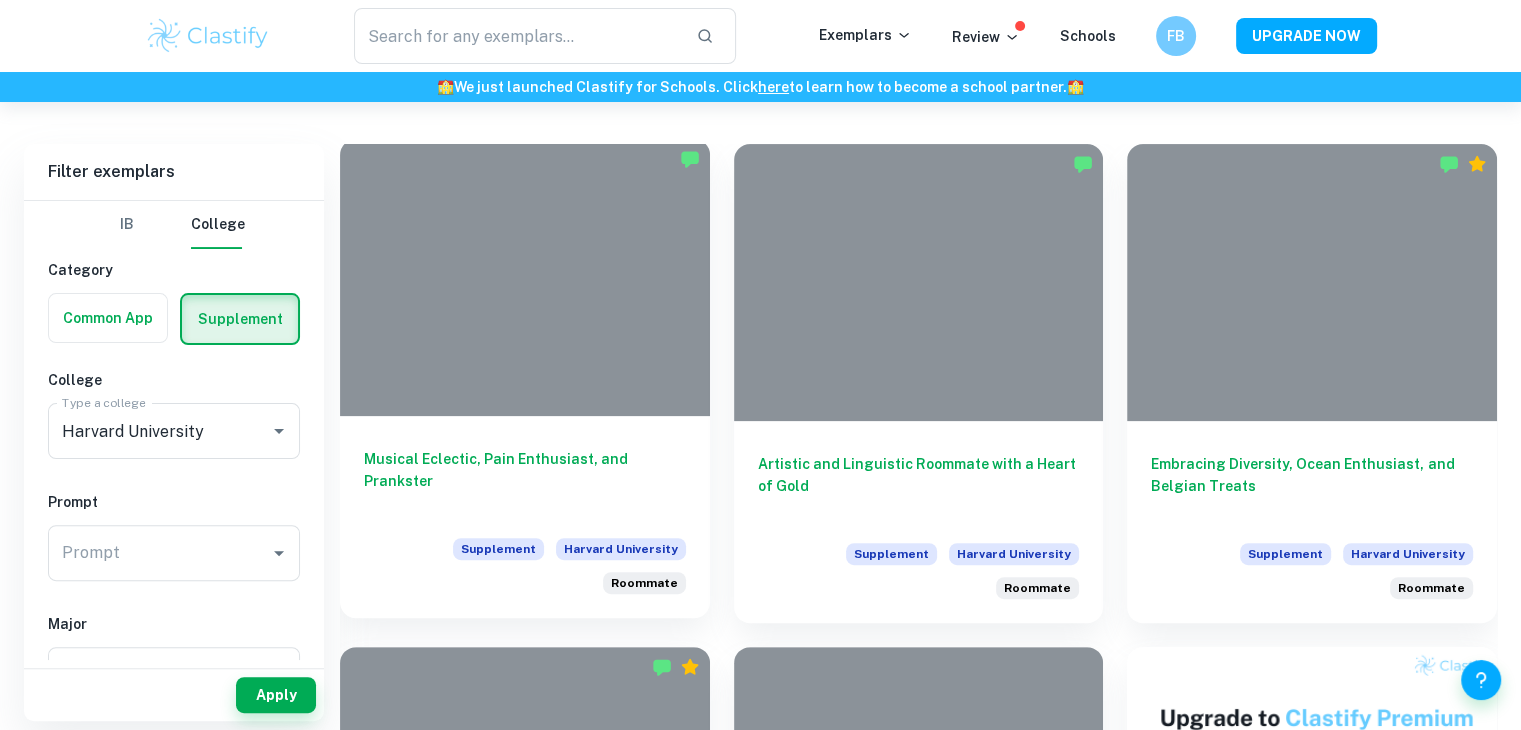 scroll, scrollTop: 432, scrollLeft: 0, axis: vertical 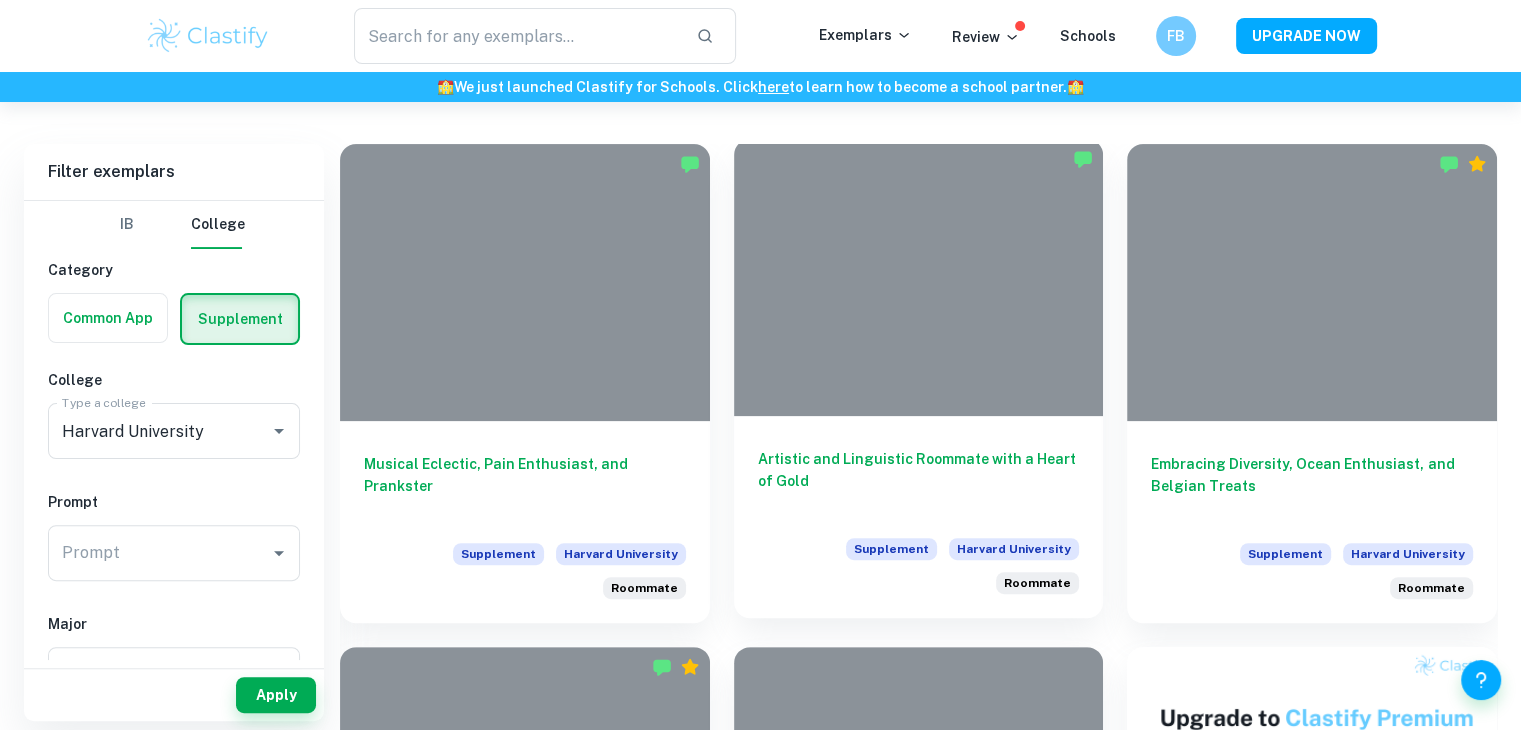 click at bounding box center [919, 277] 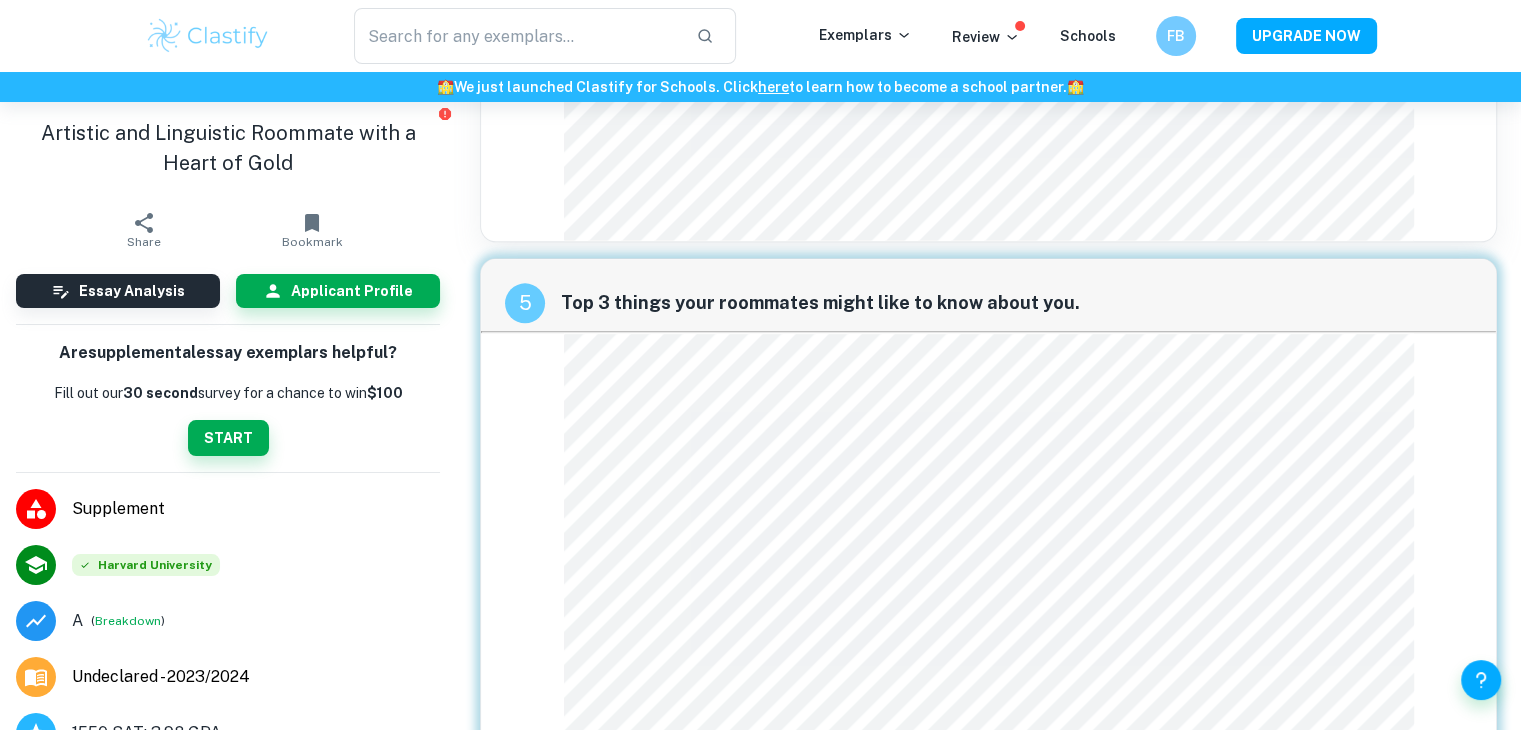 scroll, scrollTop: 2522, scrollLeft: 0, axis: vertical 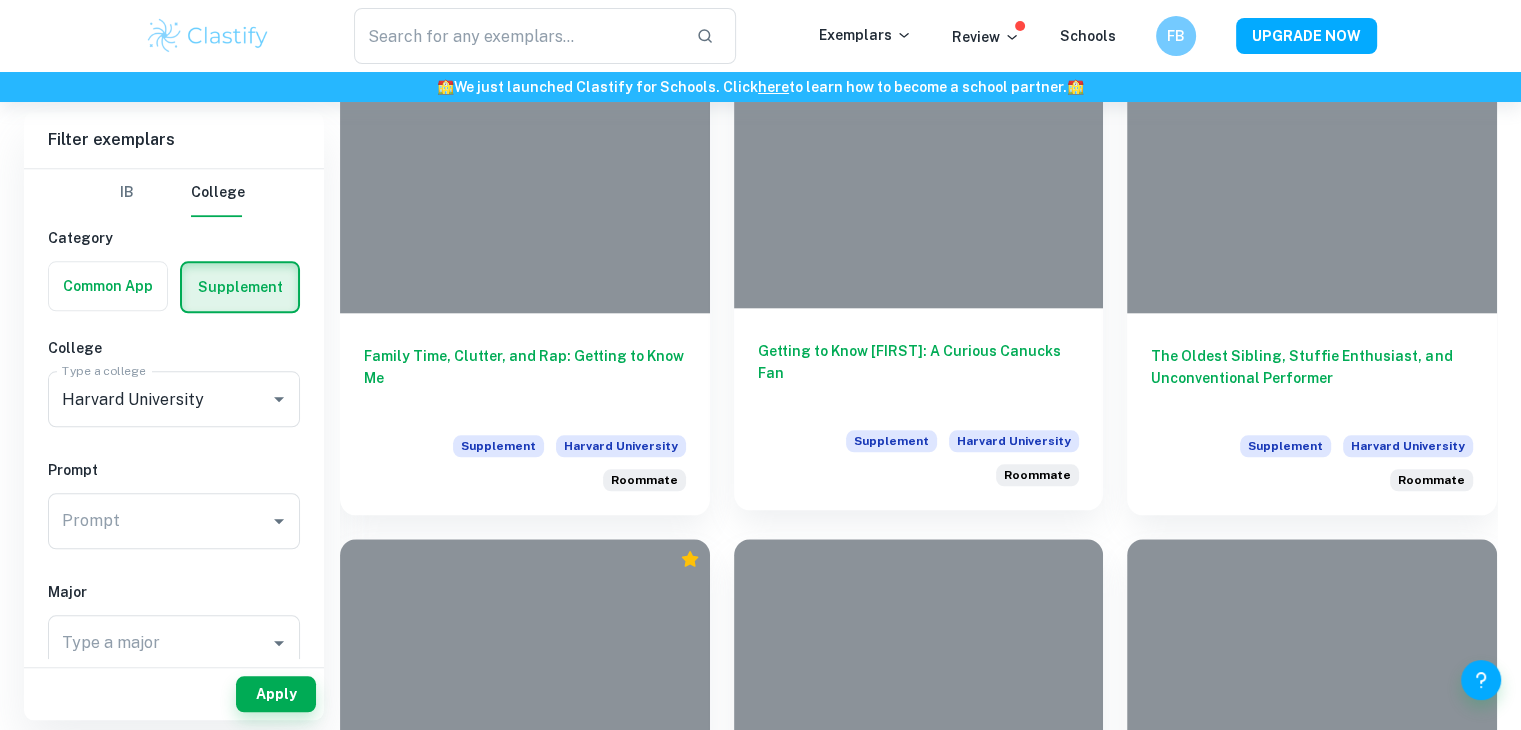 click on "Getting to Know [FIRST]: A Curious Canucks Fan" at bounding box center (919, 373) 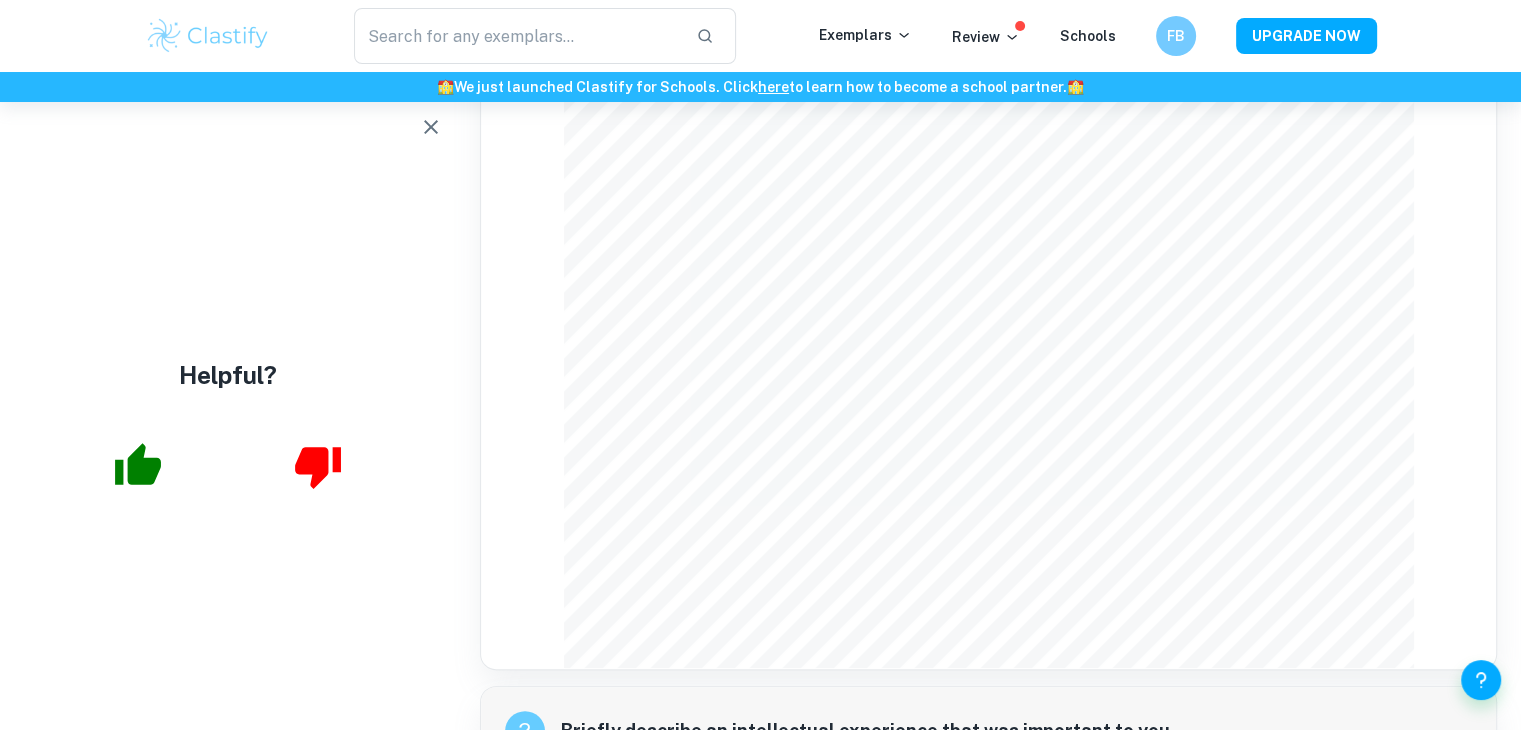 scroll, scrollTop: 396, scrollLeft: 0, axis: vertical 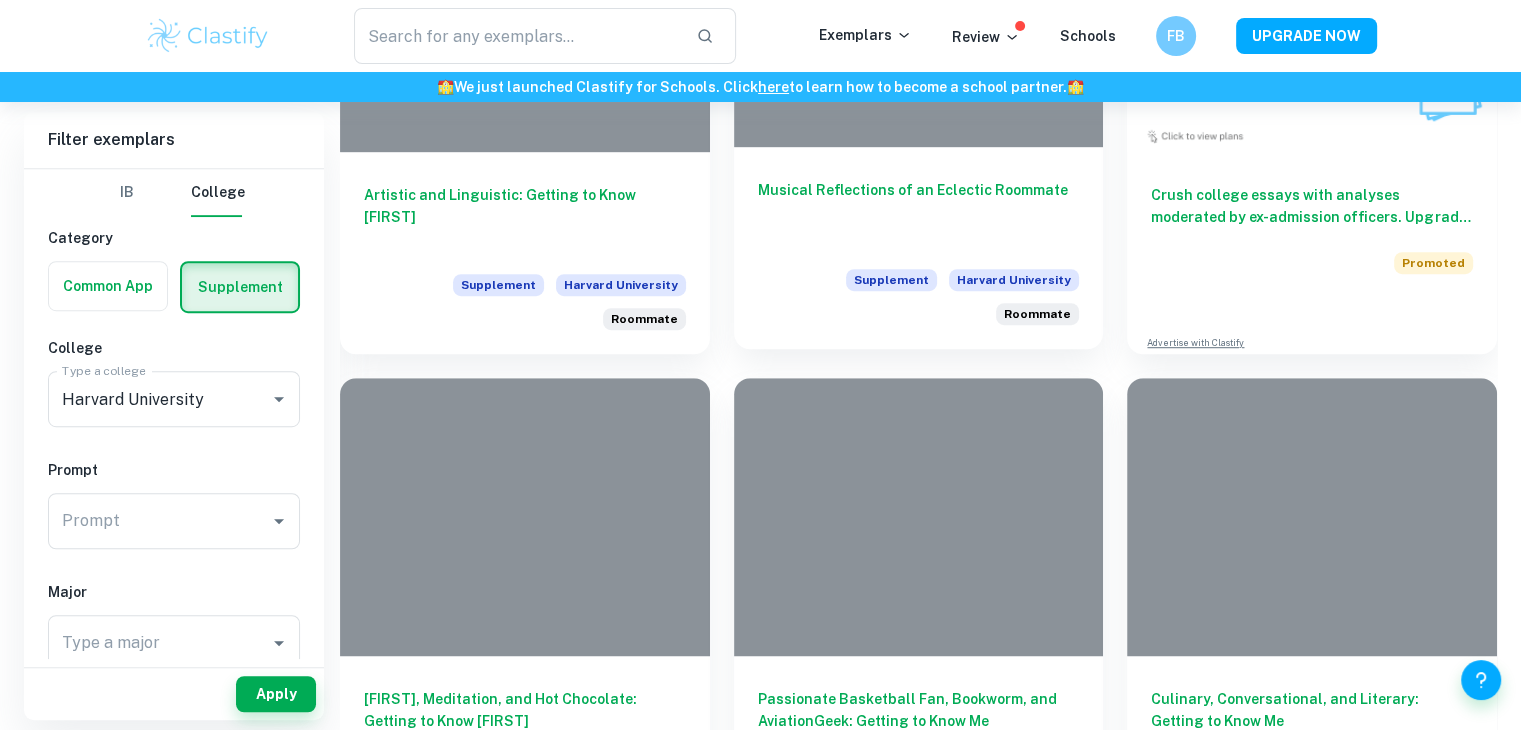 click on "Musical Reflections of an Eclectic Roommate Supplement Harvard University Roommate" at bounding box center [919, 248] 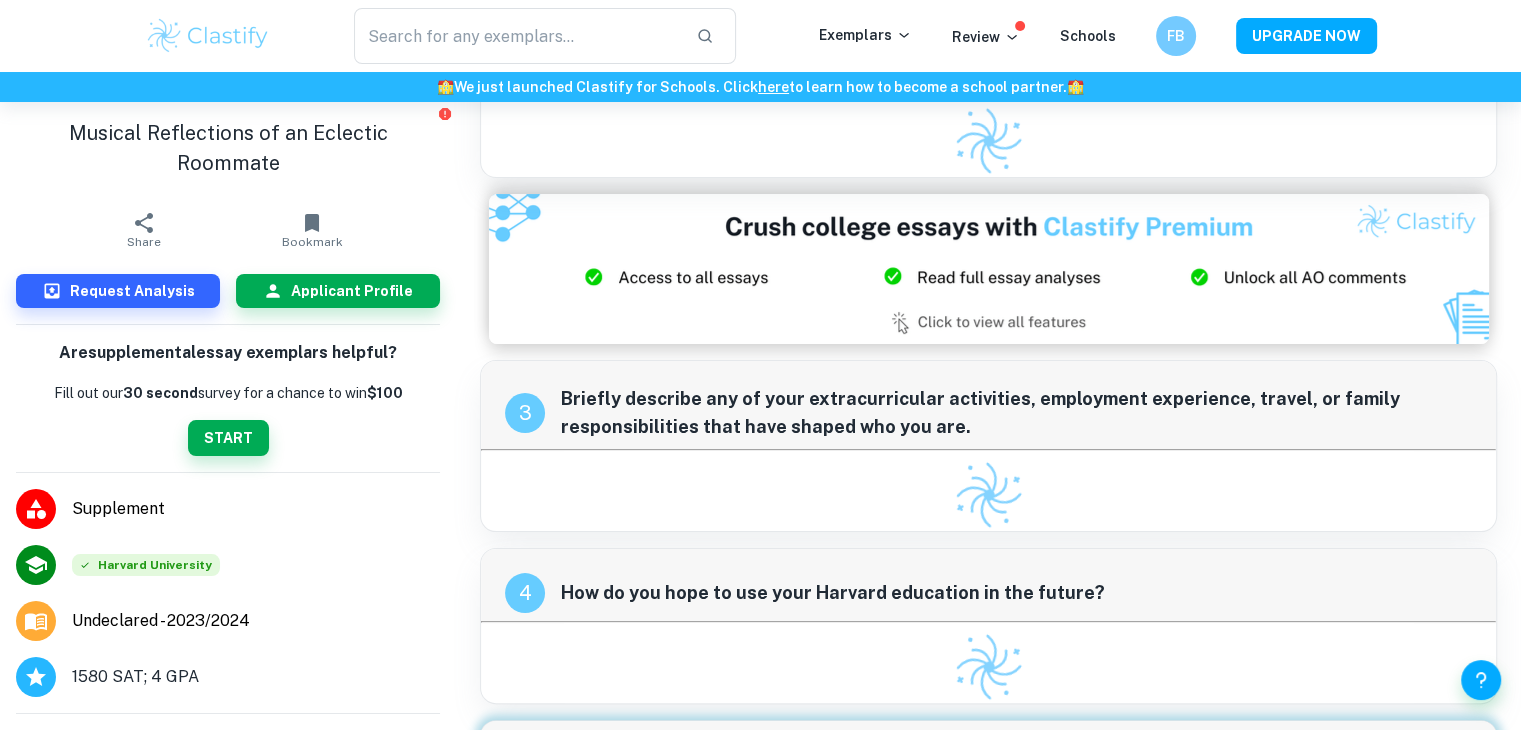 scroll, scrollTop: 0, scrollLeft: 0, axis: both 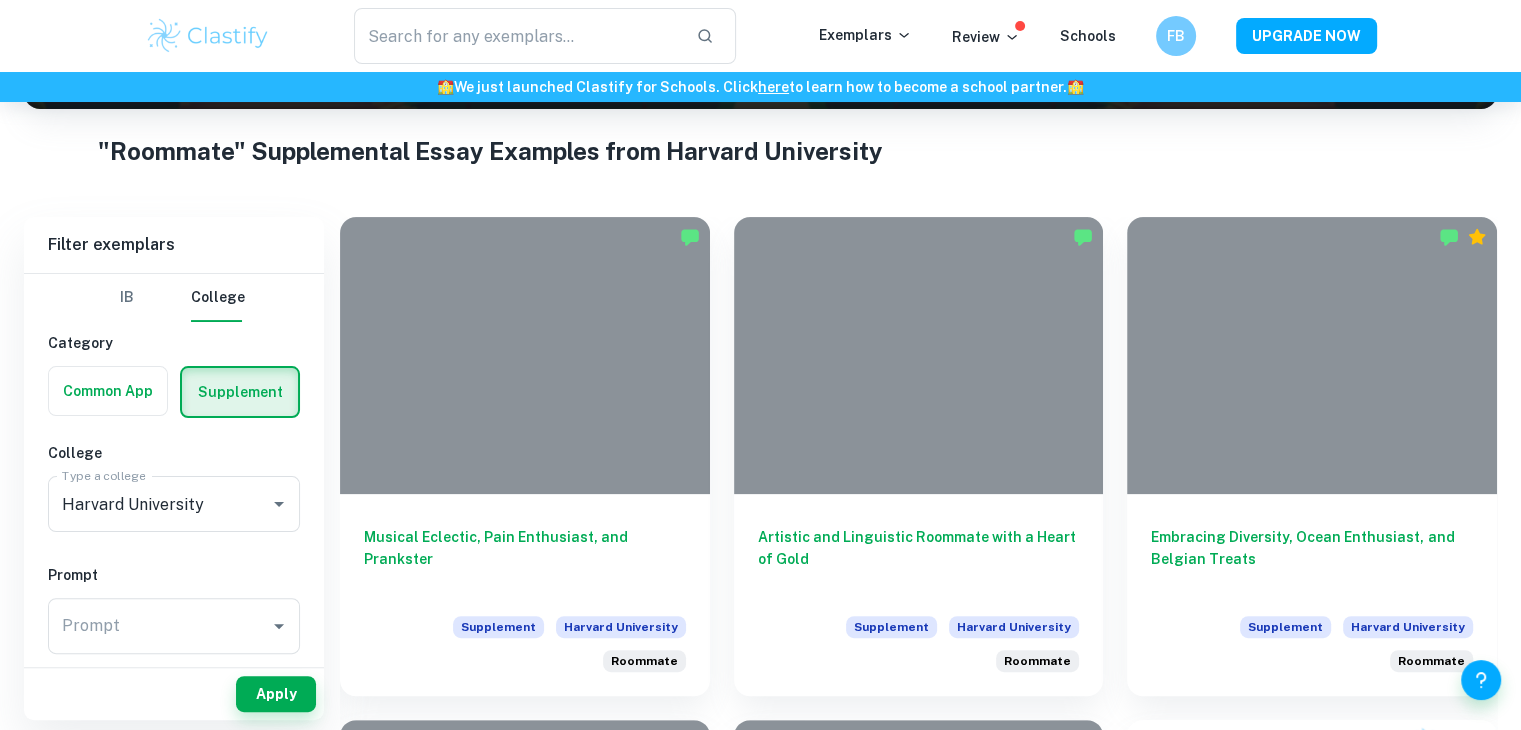 click on "Musical Eclectic, Pain Enthusiast, and Prankster Supplement Harvard University Roommate" at bounding box center (525, 595) 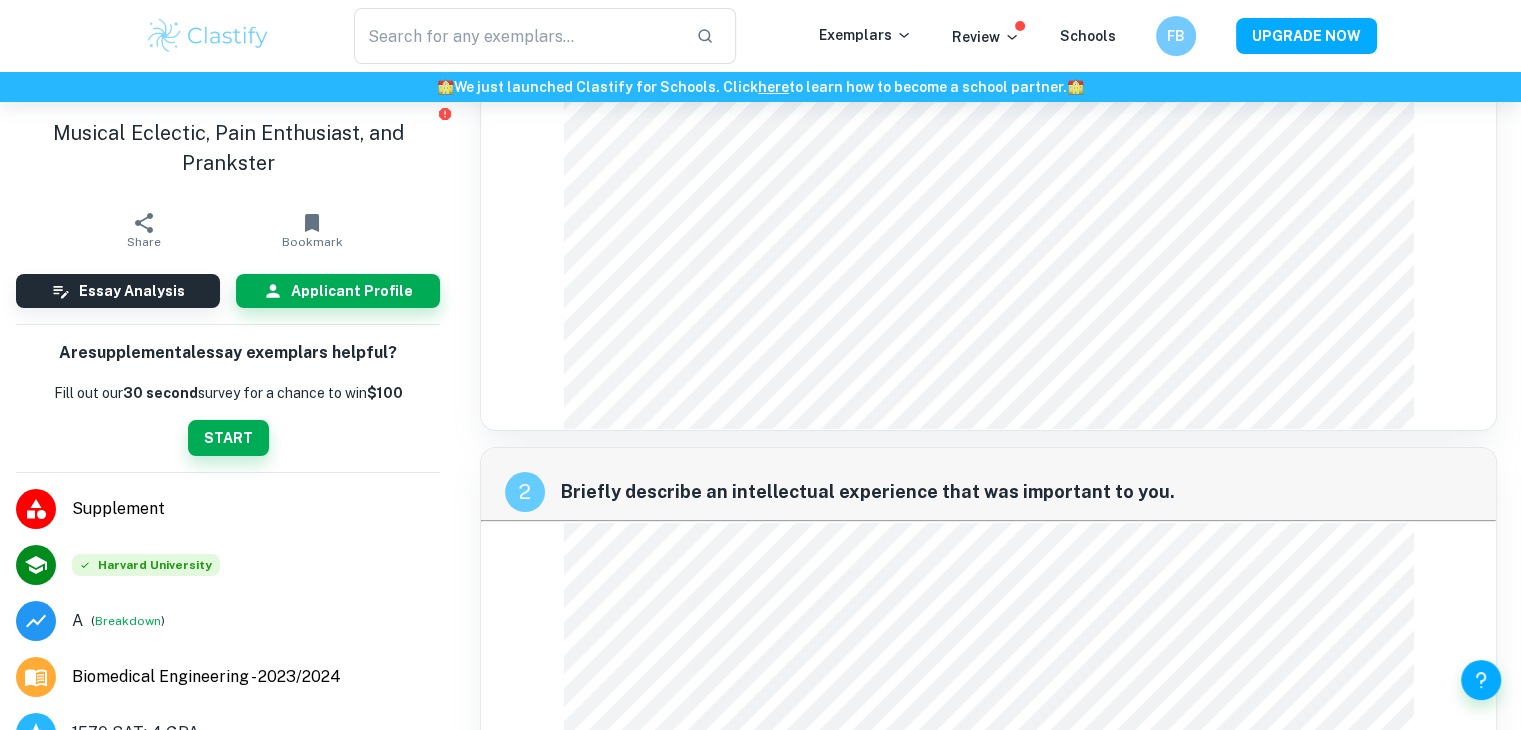 scroll, scrollTop: 0, scrollLeft: 0, axis: both 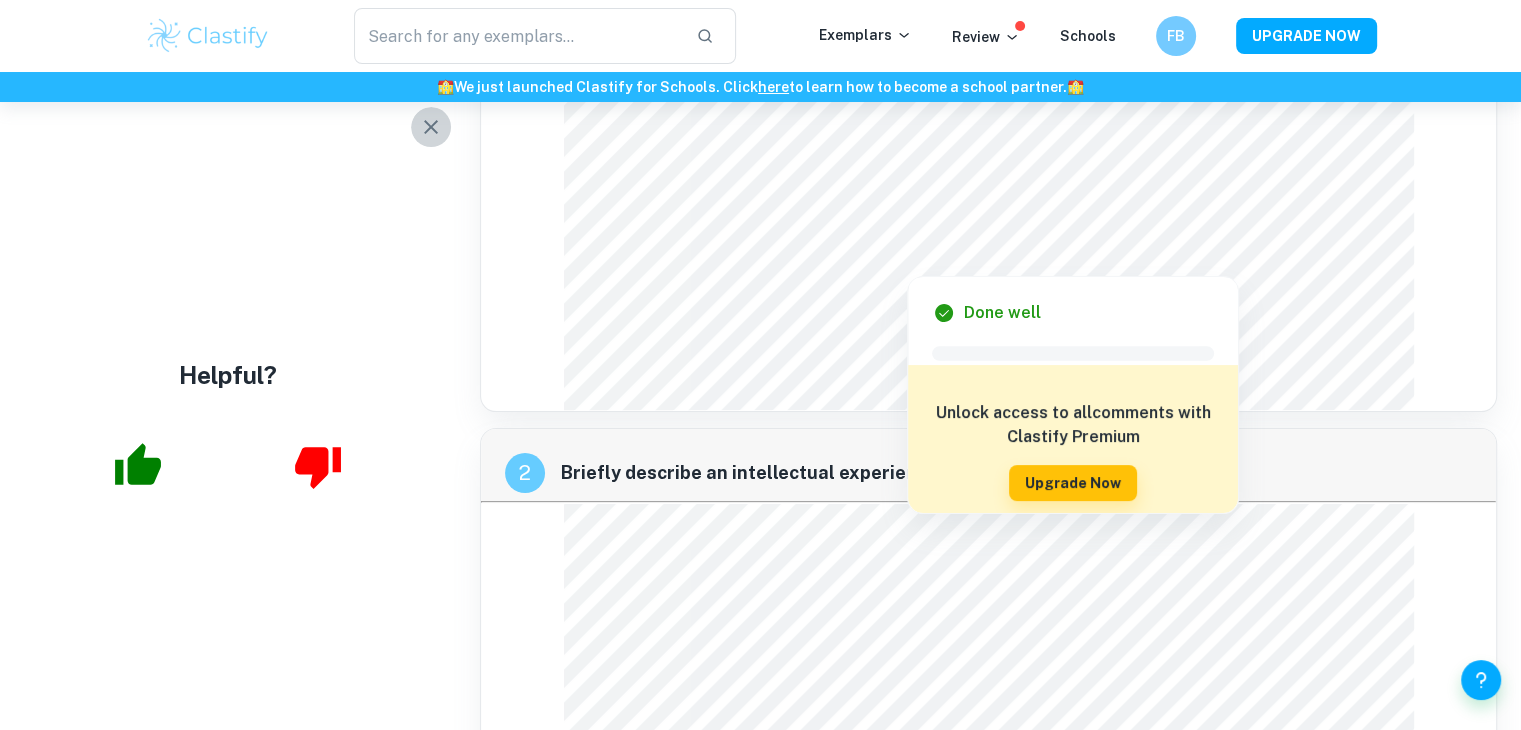 click 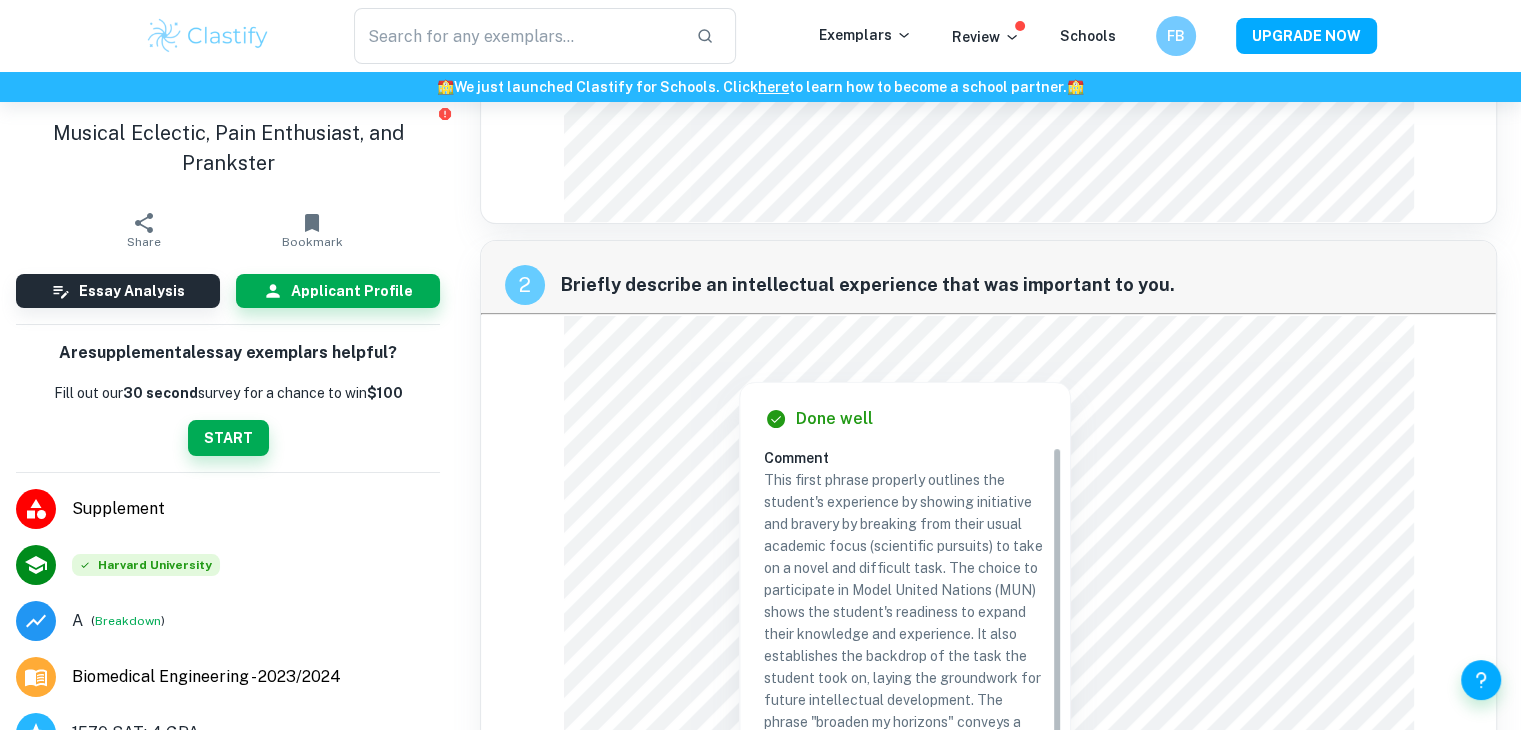 scroll, scrollTop: 500, scrollLeft: 0, axis: vertical 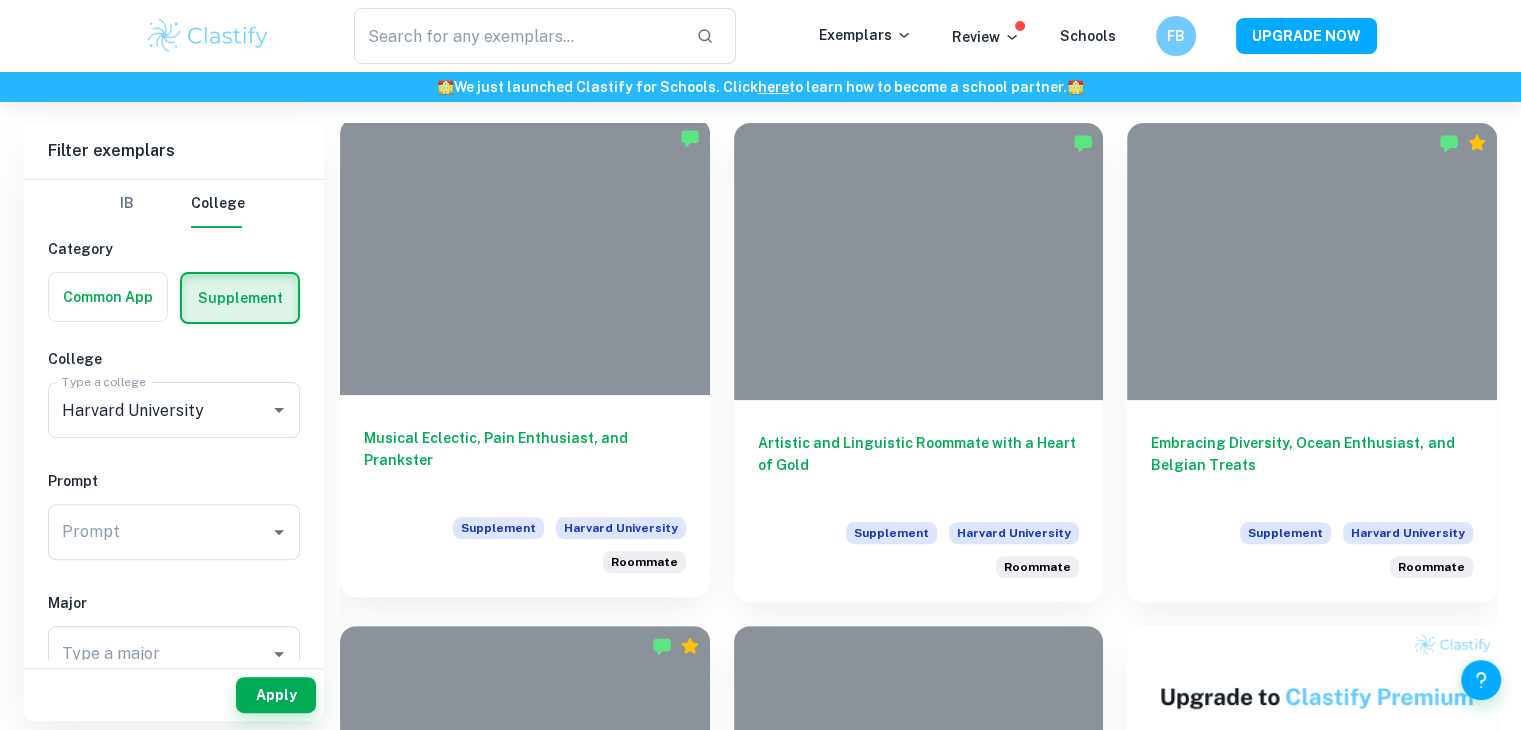 click at bounding box center (525, 256) 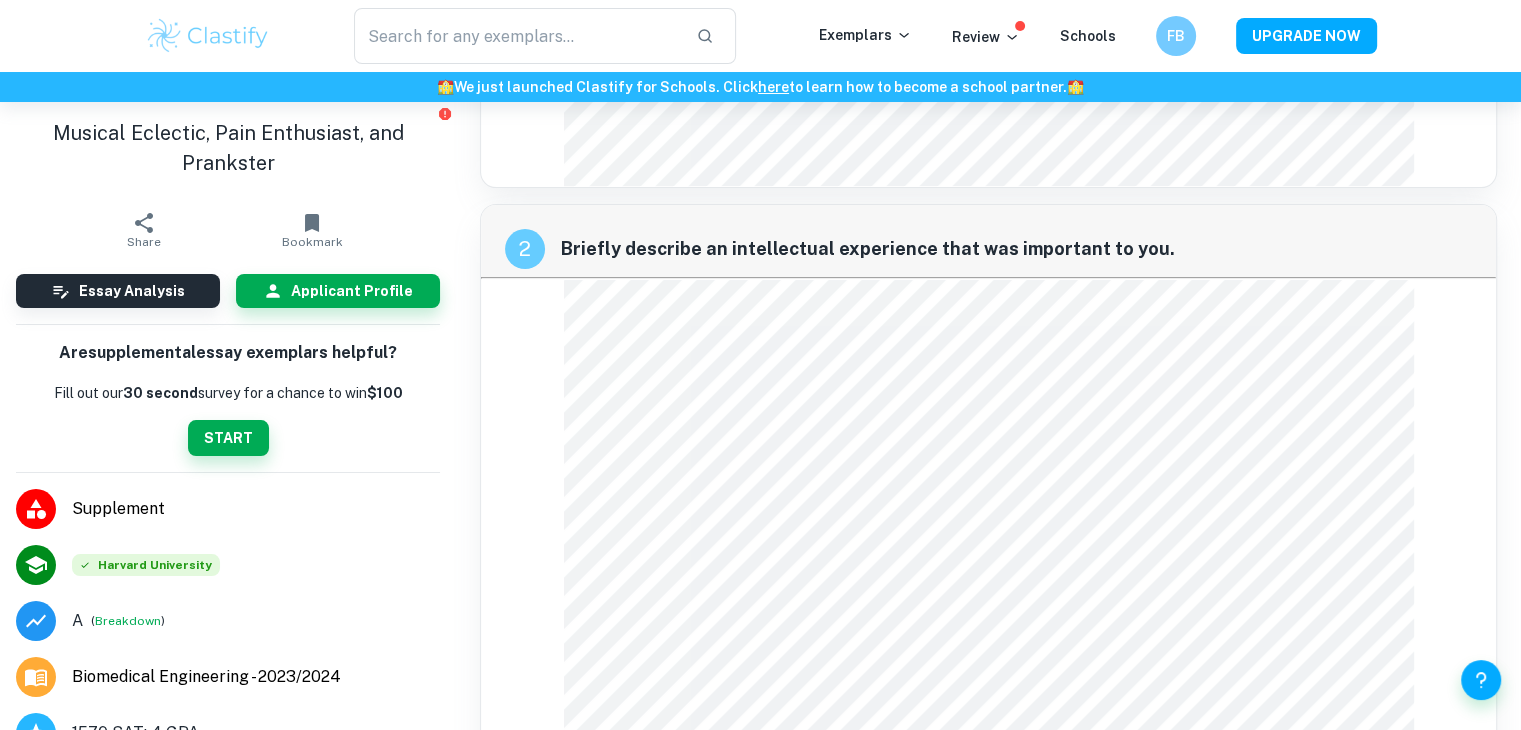 scroll, scrollTop: 0, scrollLeft: 0, axis: both 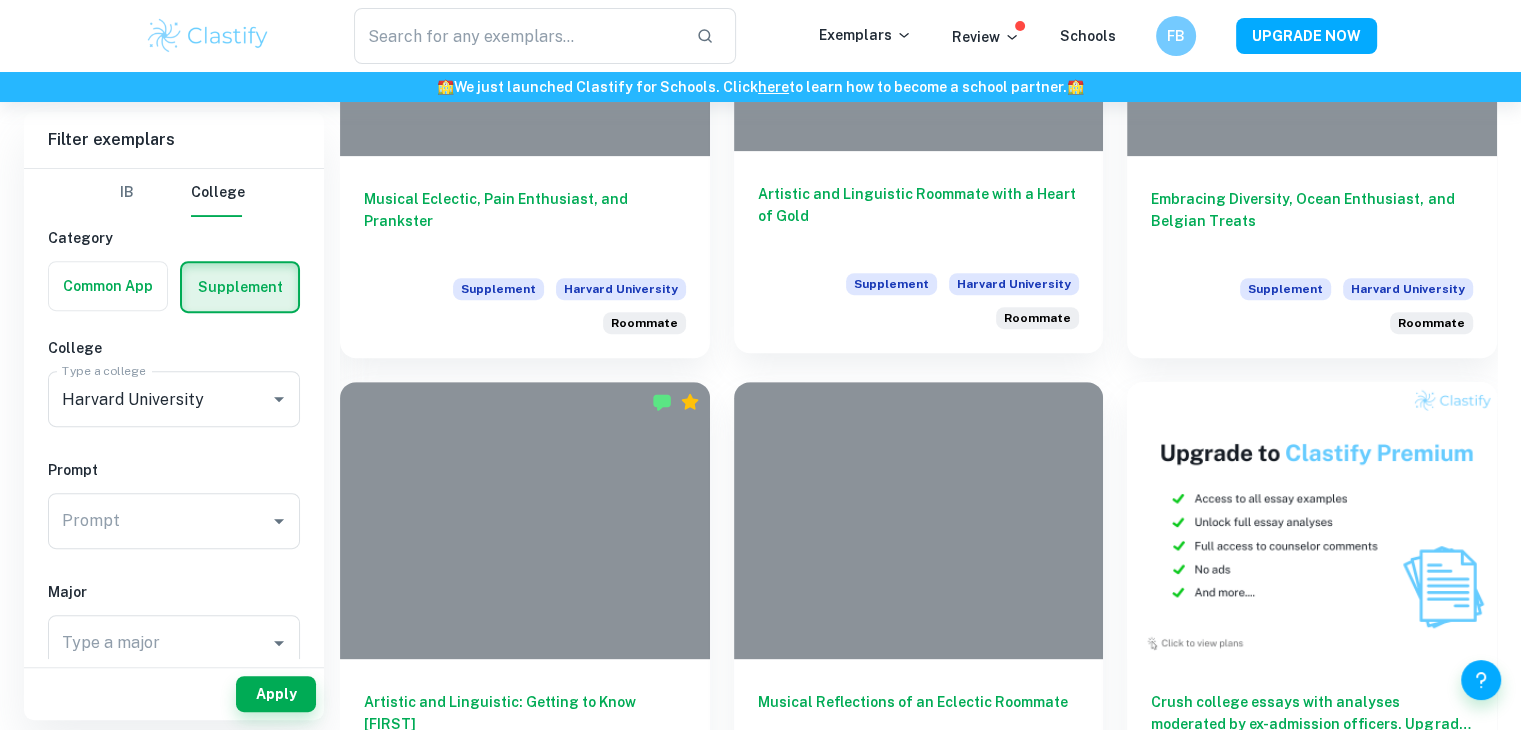 click on "Artistic and Linguistic Roommate with a Heart of Gold" at bounding box center (919, 216) 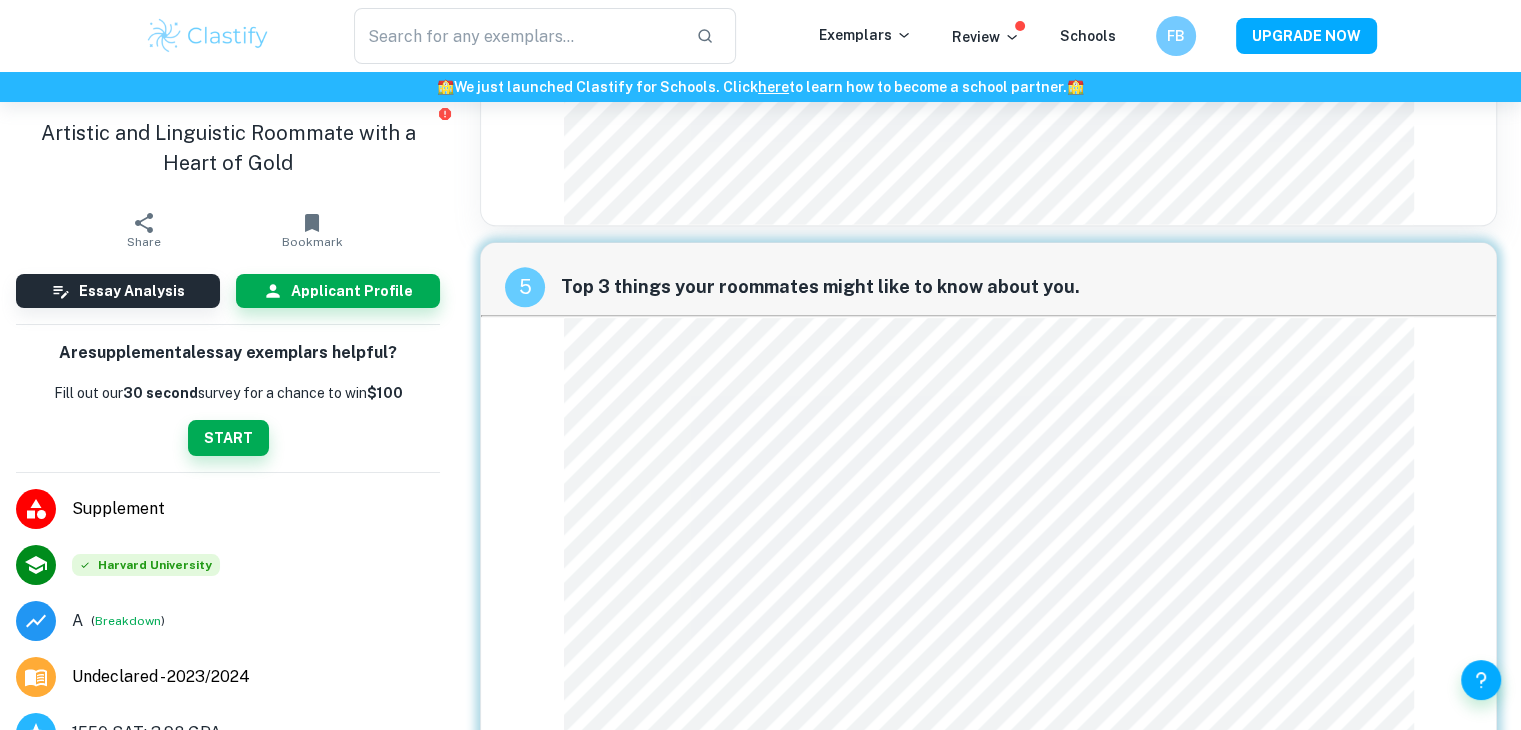 scroll, scrollTop: 2522, scrollLeft: 0, axis: vertical 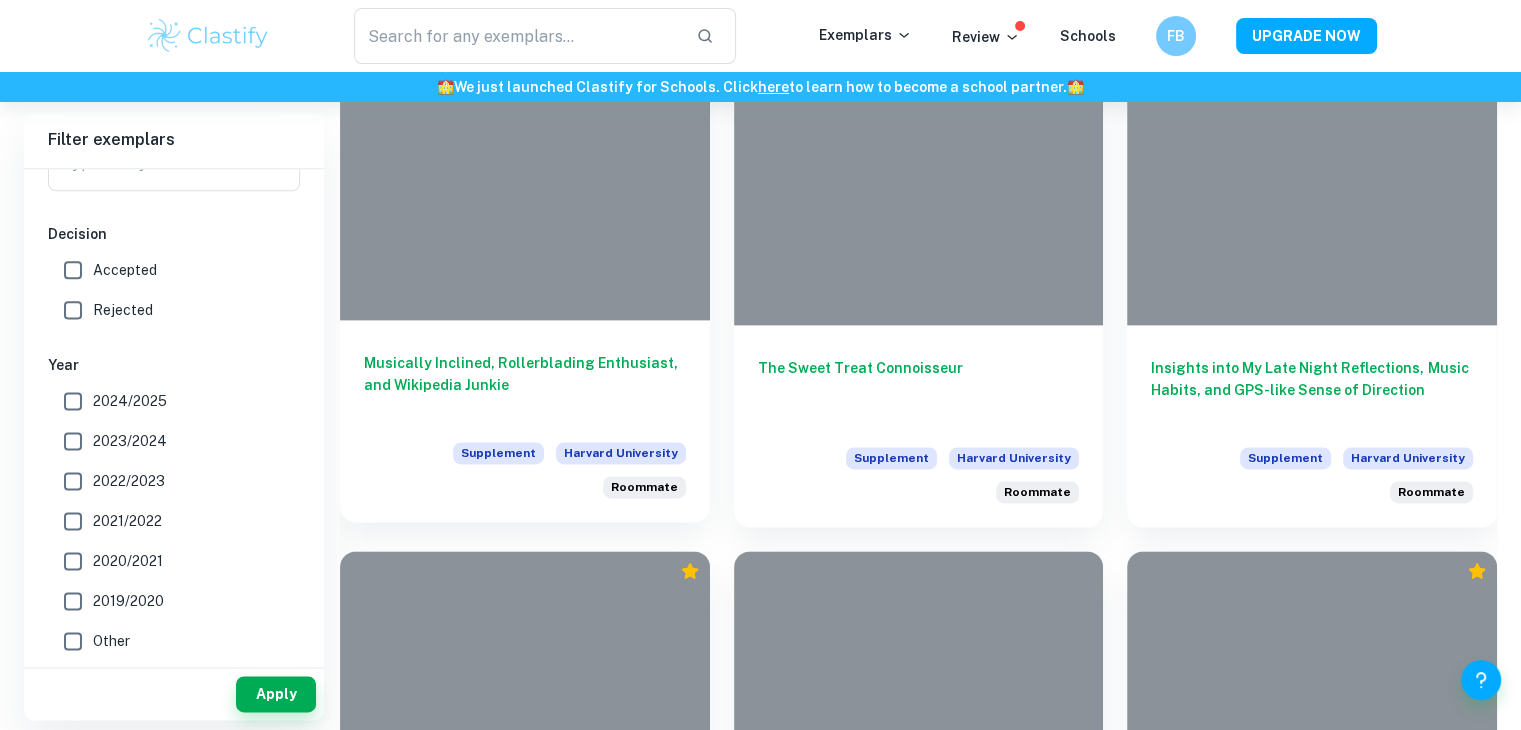 click on "Musically Inclined, Rollerblading Enthusiast, and Wikipedia Junkie" at bounding box center [525, 385] 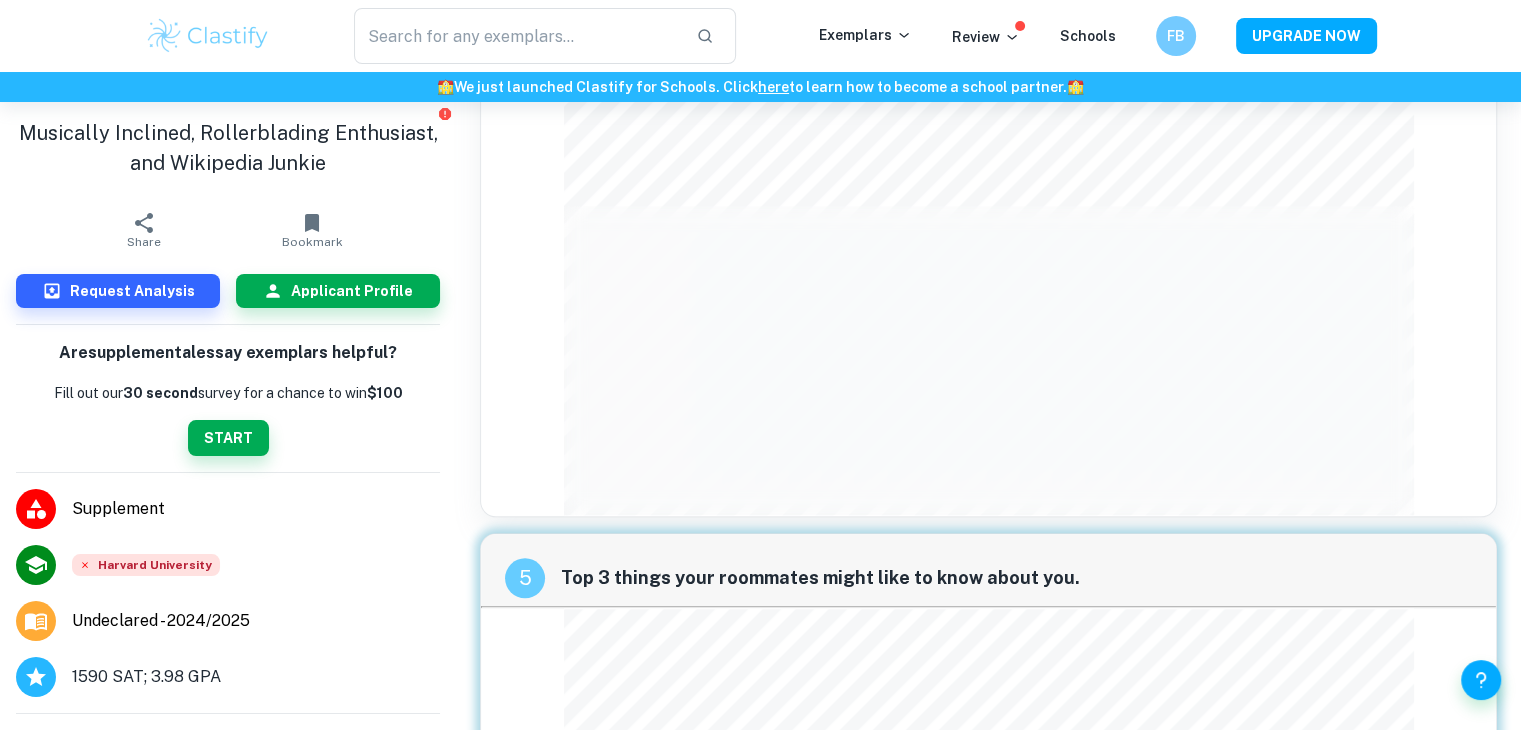 scroll, scrollTop: 2092, scrollLeft: 0, axis: vertical 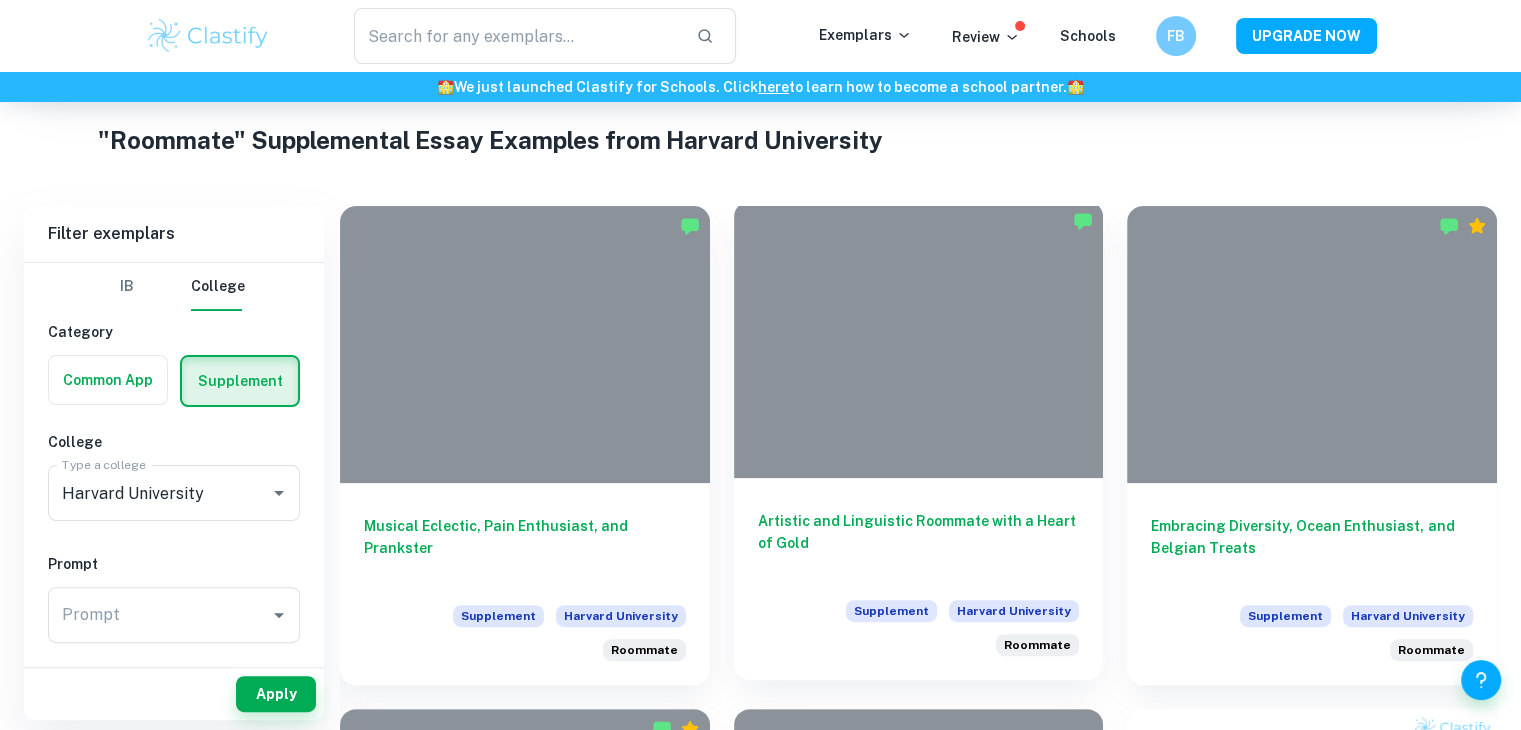 click at bounding box center [919, 339] 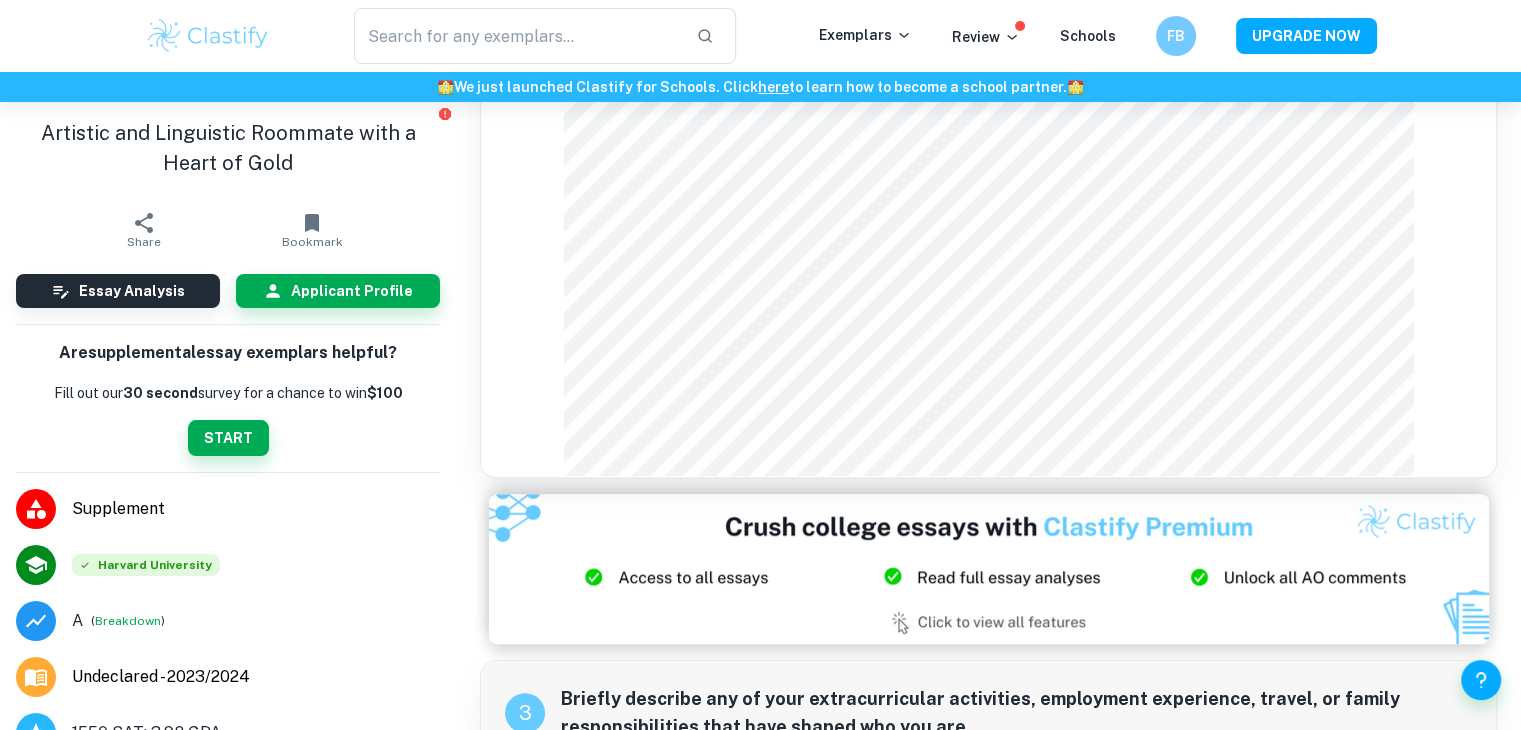 scroll, scrollTop: 932, scrollLeft: 0, axis: vertical 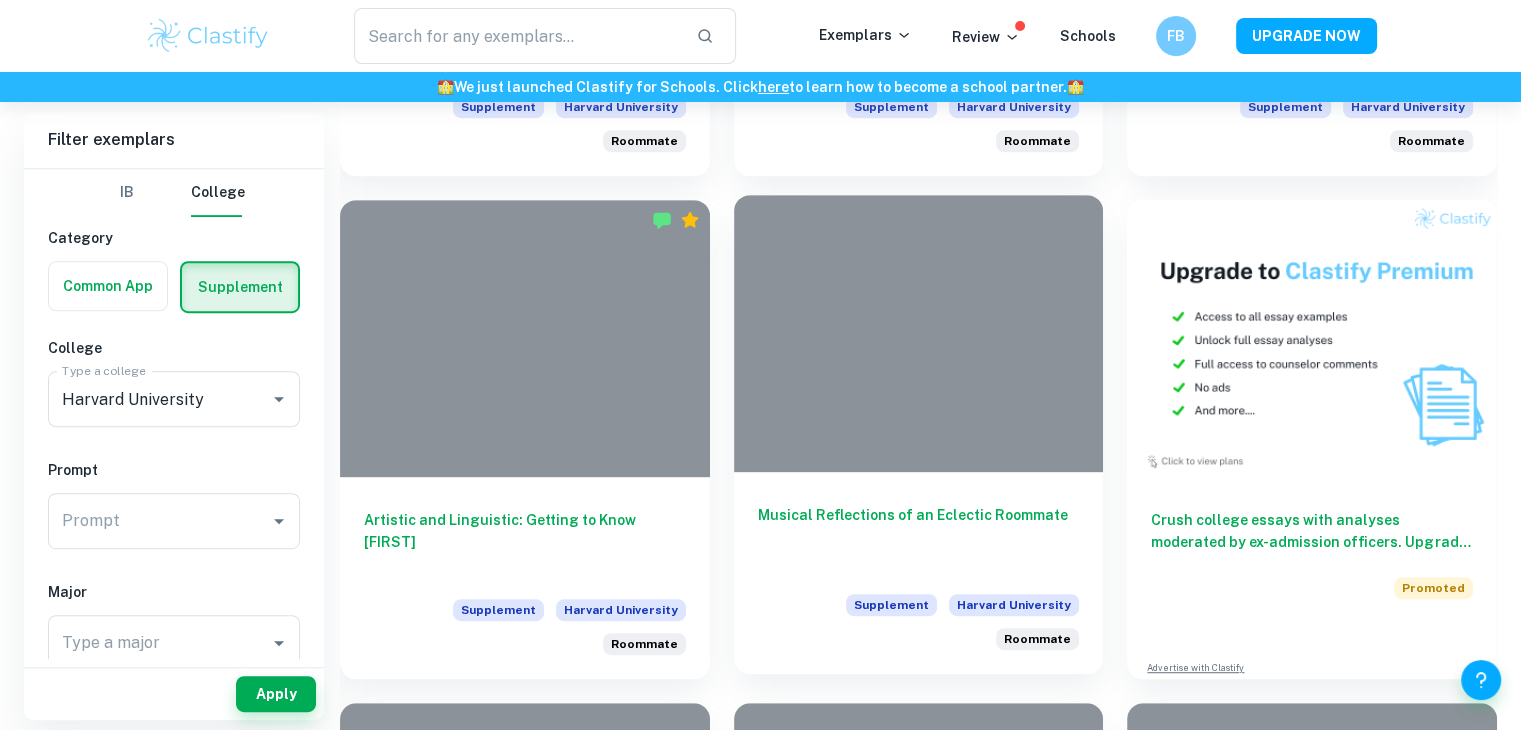click at bounding box center [919, 333] 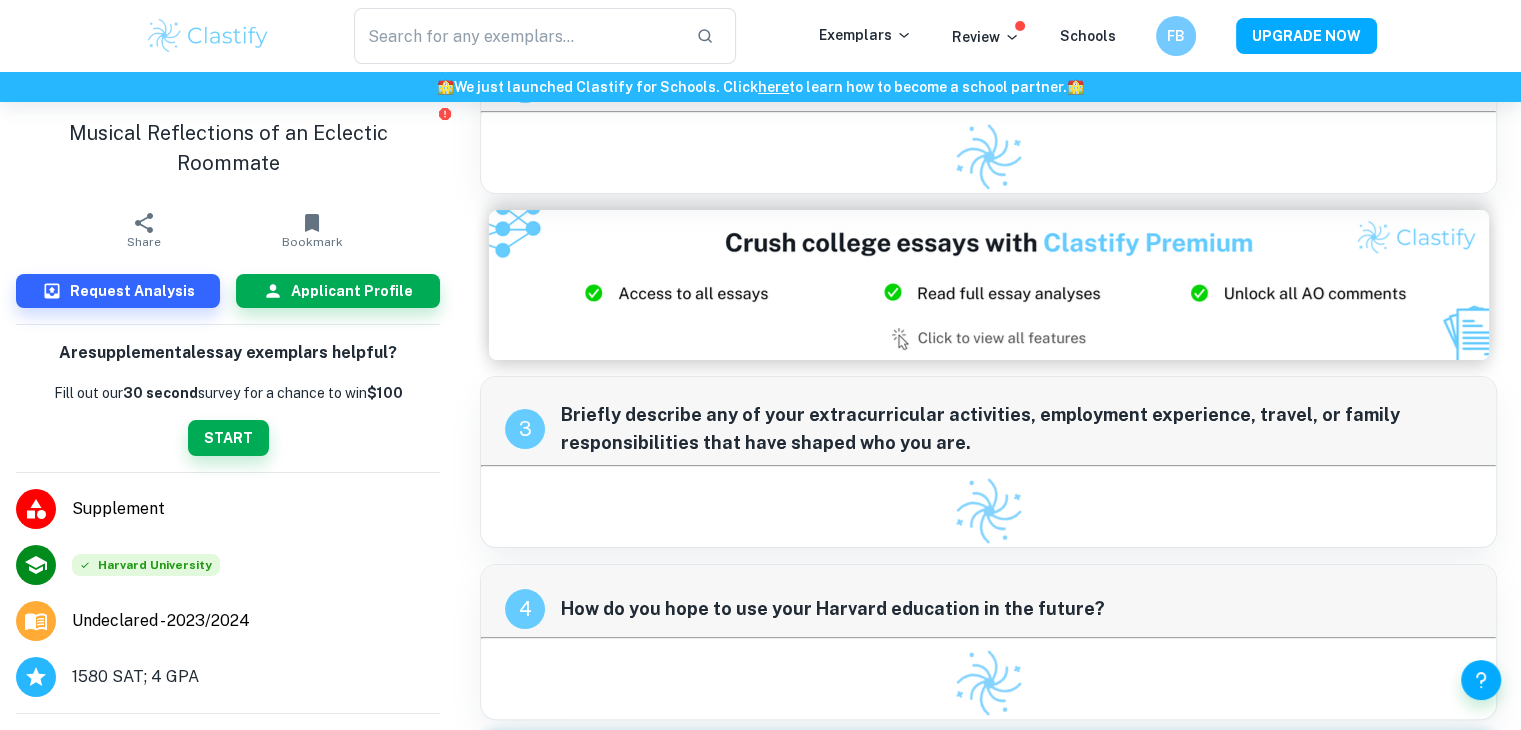 scroll, scrollTop: 292, scrollLeft: 0, axis: vertical 